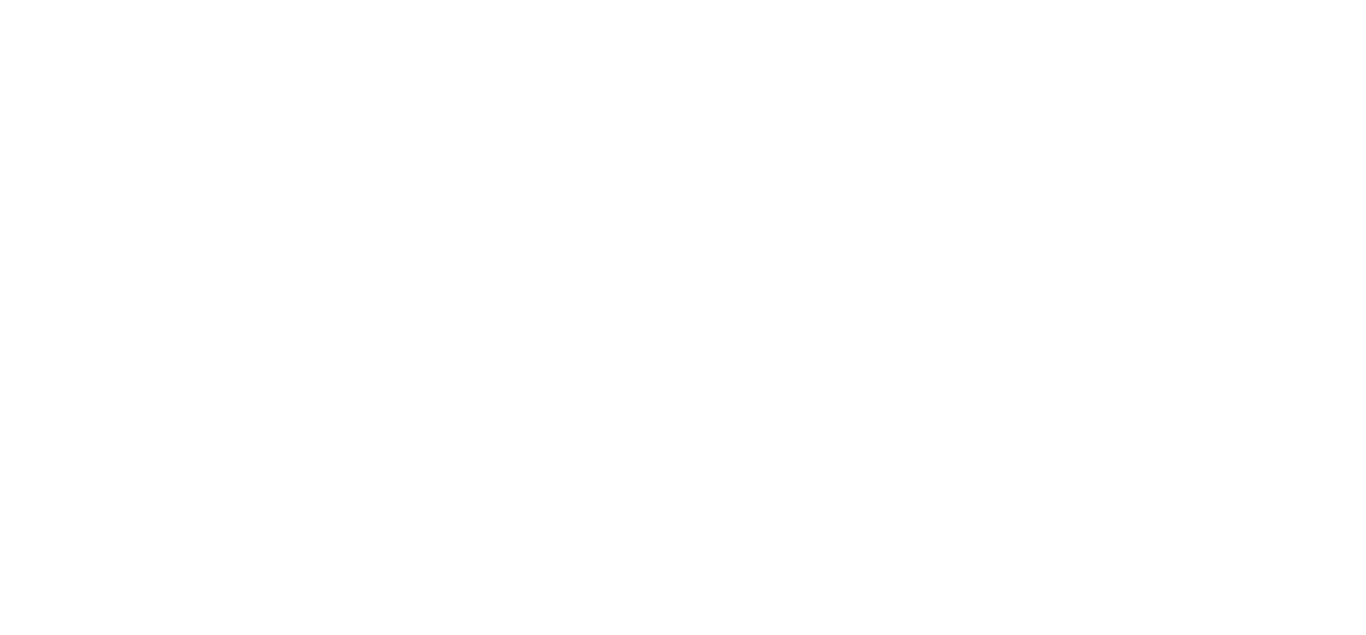 scroll, scrollTop: 0, scrollLeft: 0, axis: both 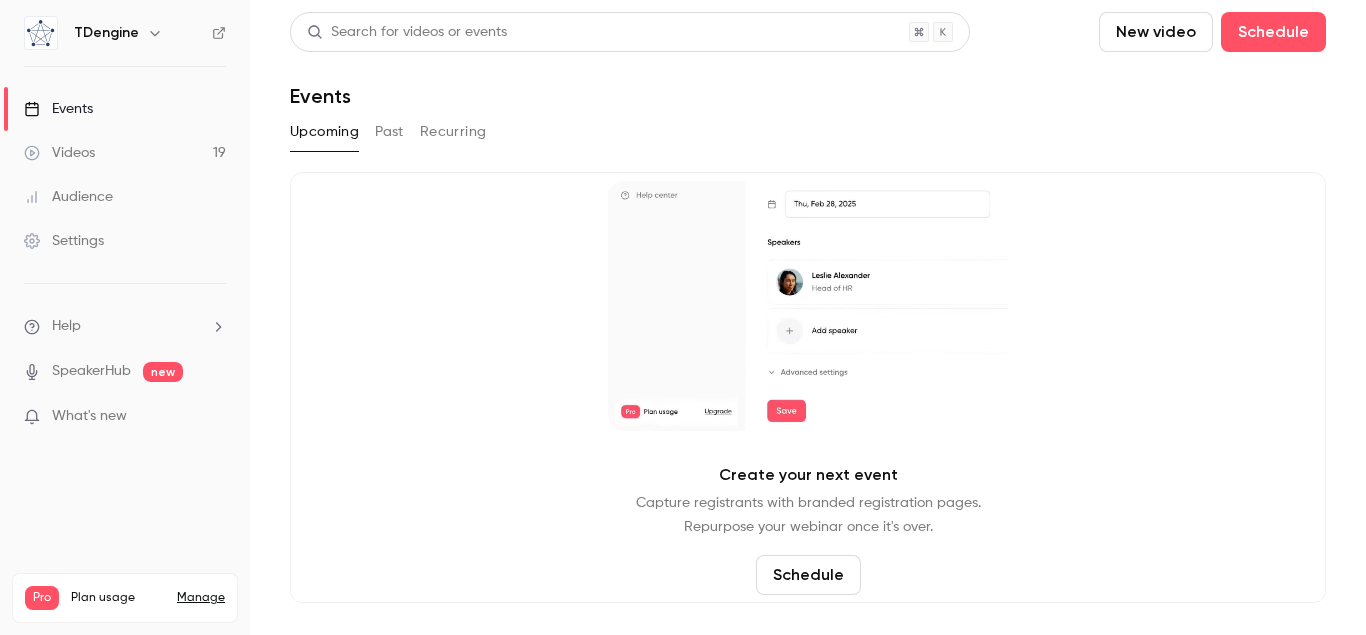 click on "Videos 19" at bounding box center [125, 153] 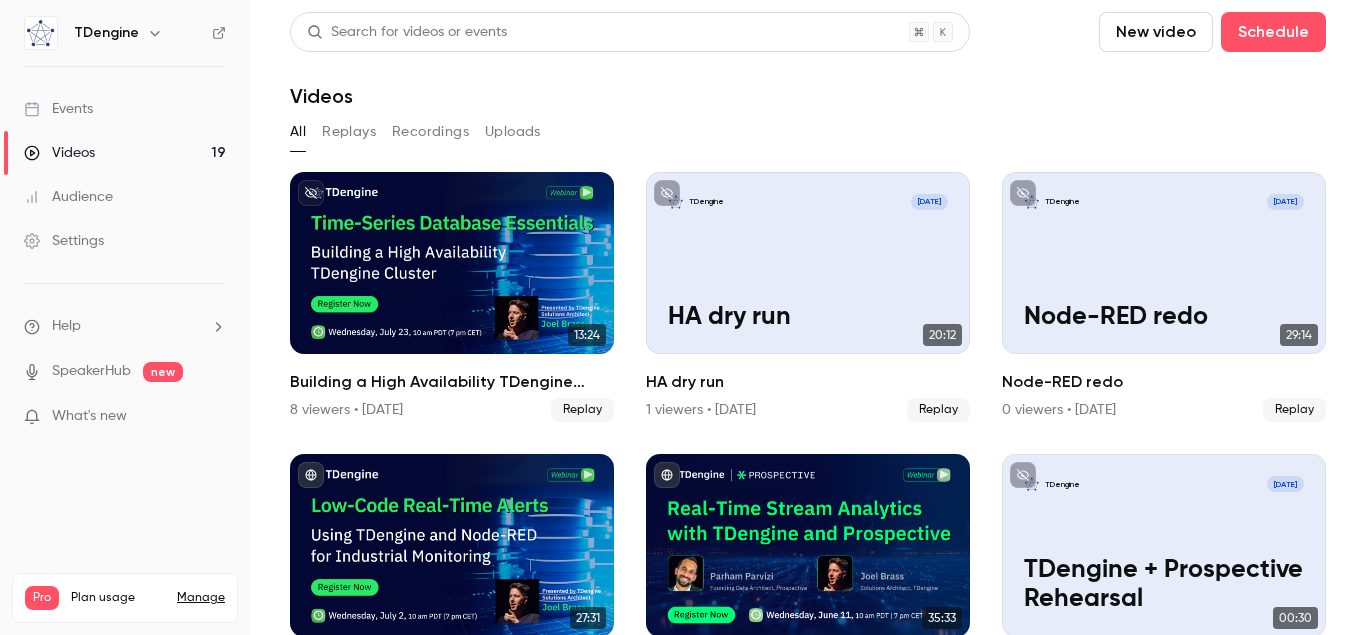 click on "Events" at bounding box center (125, 109) 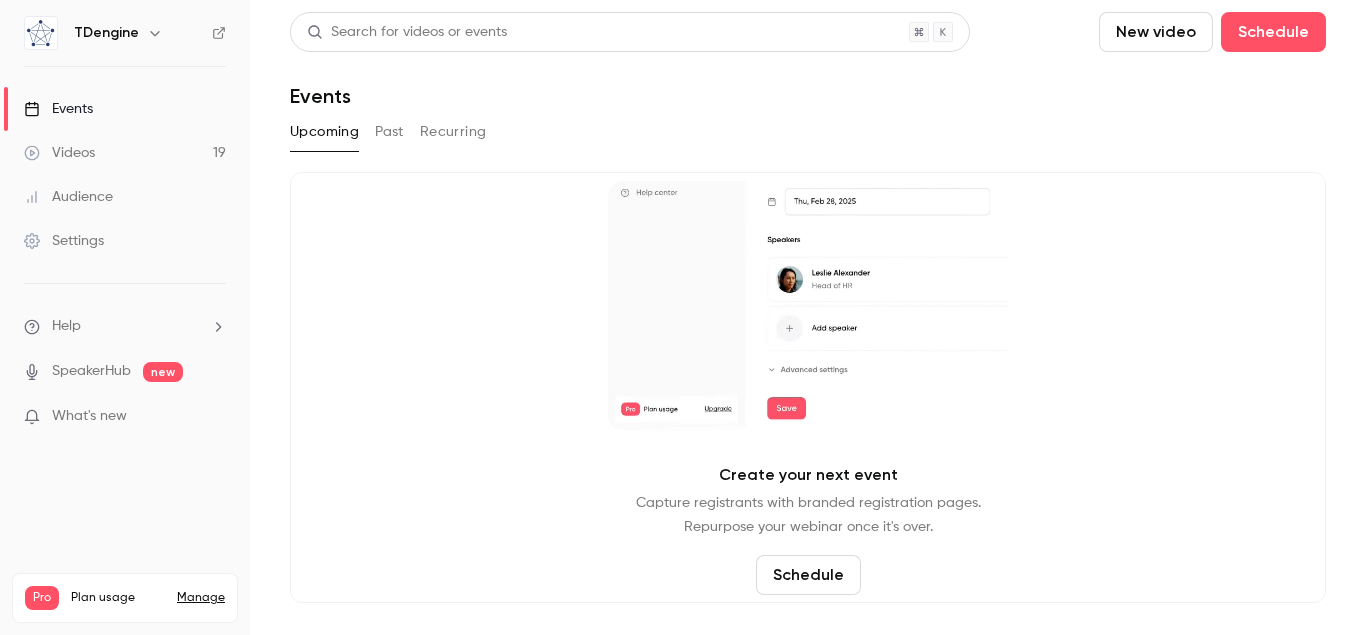 click on "Videos 19" at bounding box center [125, 153] 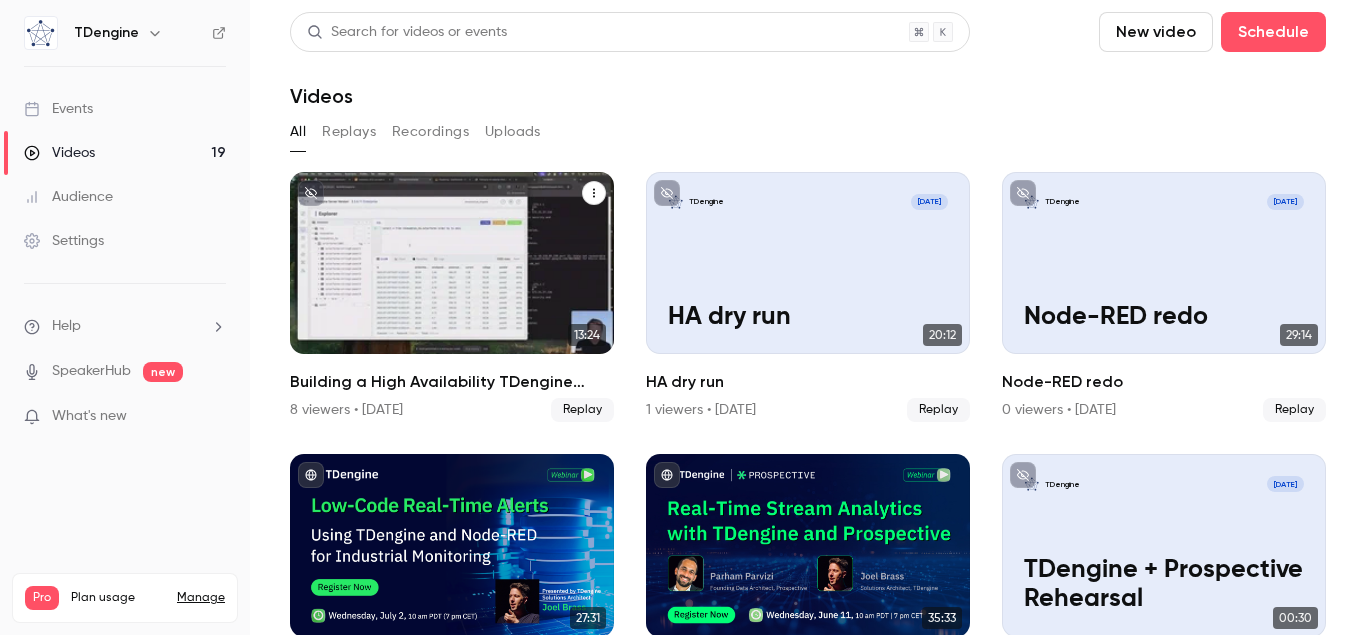 click on "Building a High Availability TDengine Cluster" at bounding box center (452, 382) 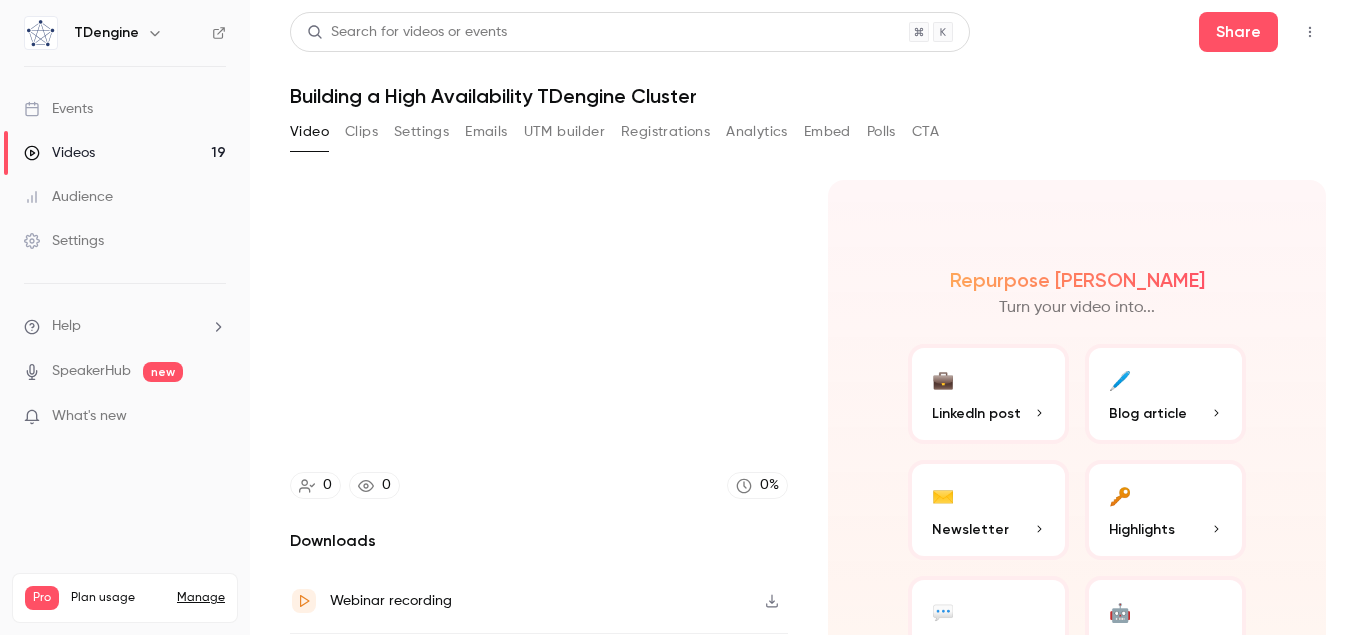 click on "Emails" at bounding box center (486, 132) 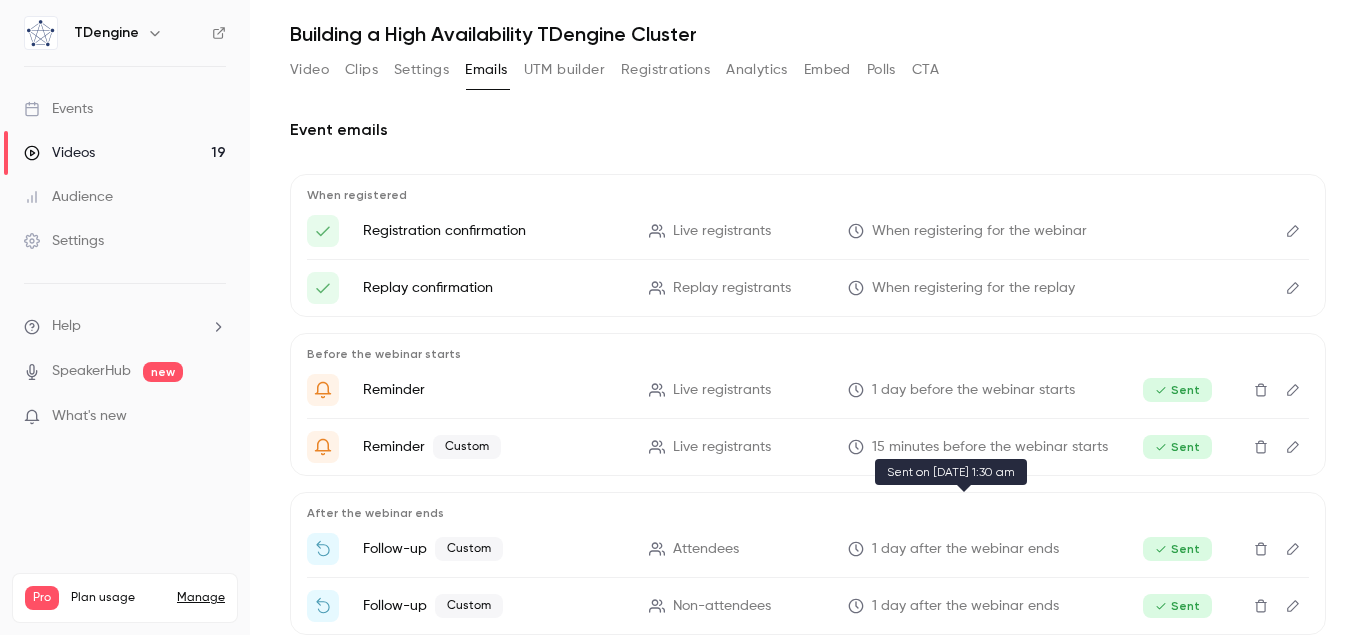 scroll, scrollTop: 166, scrollLeft: 0, axis: vertical 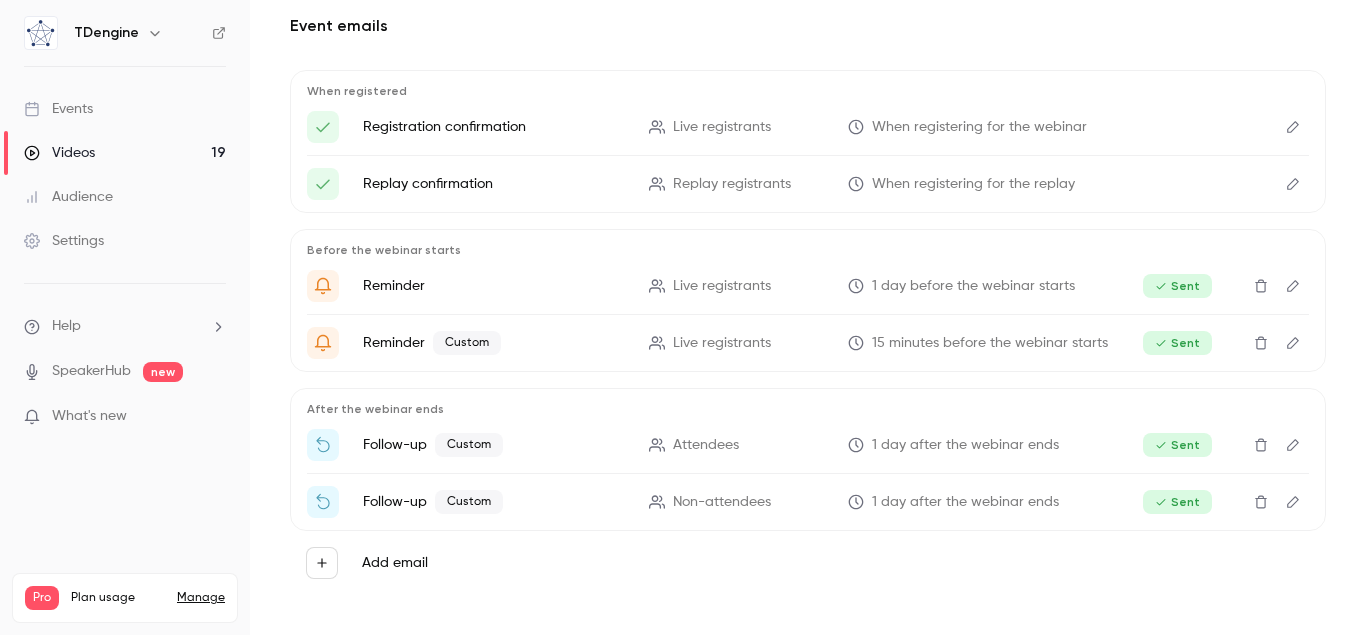 click at bounding box center [323, 445] 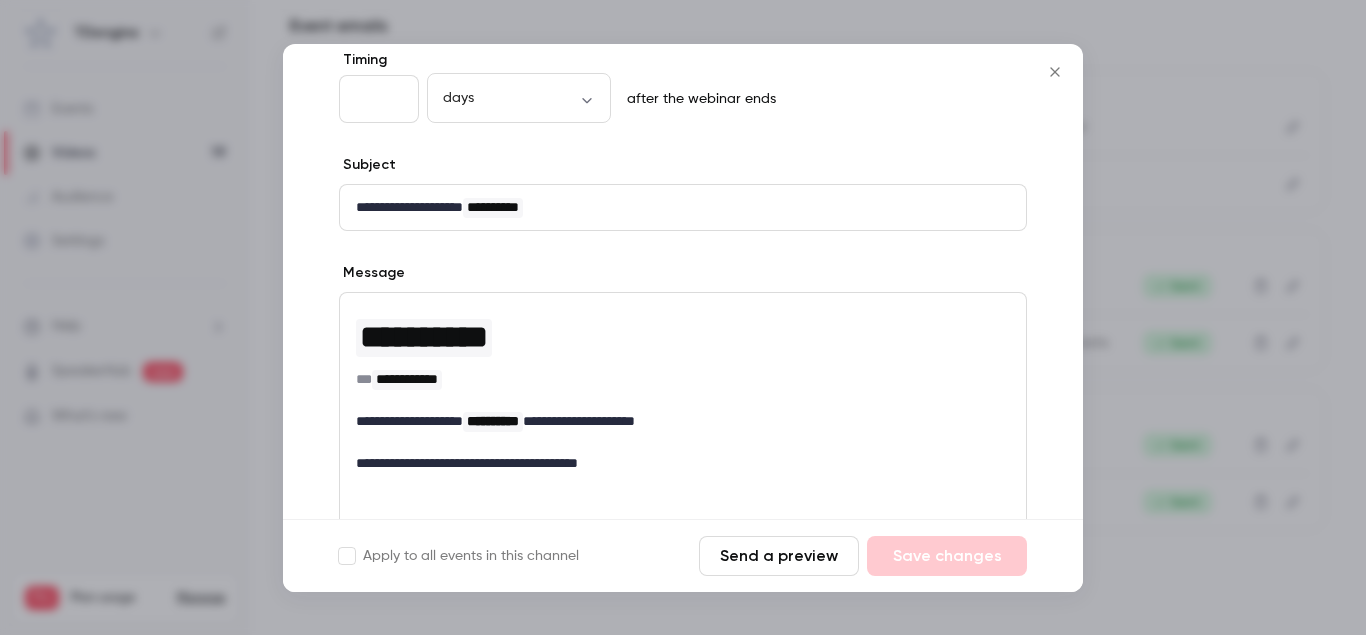 scroll, scrollTop: 228, scrollLeft: 0, axis: vertical 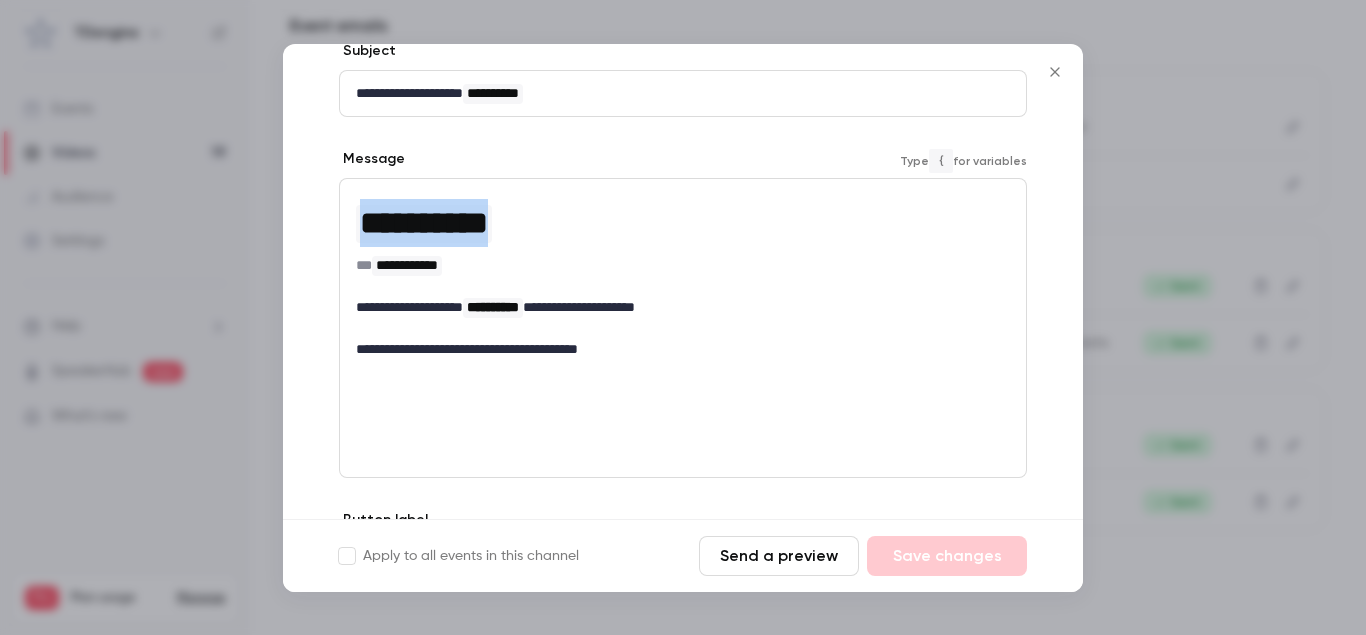 drag, startPoint x: 363, startPoint y: 224, endPoint x: 534, endPoint y: 221, distance: 171.0263 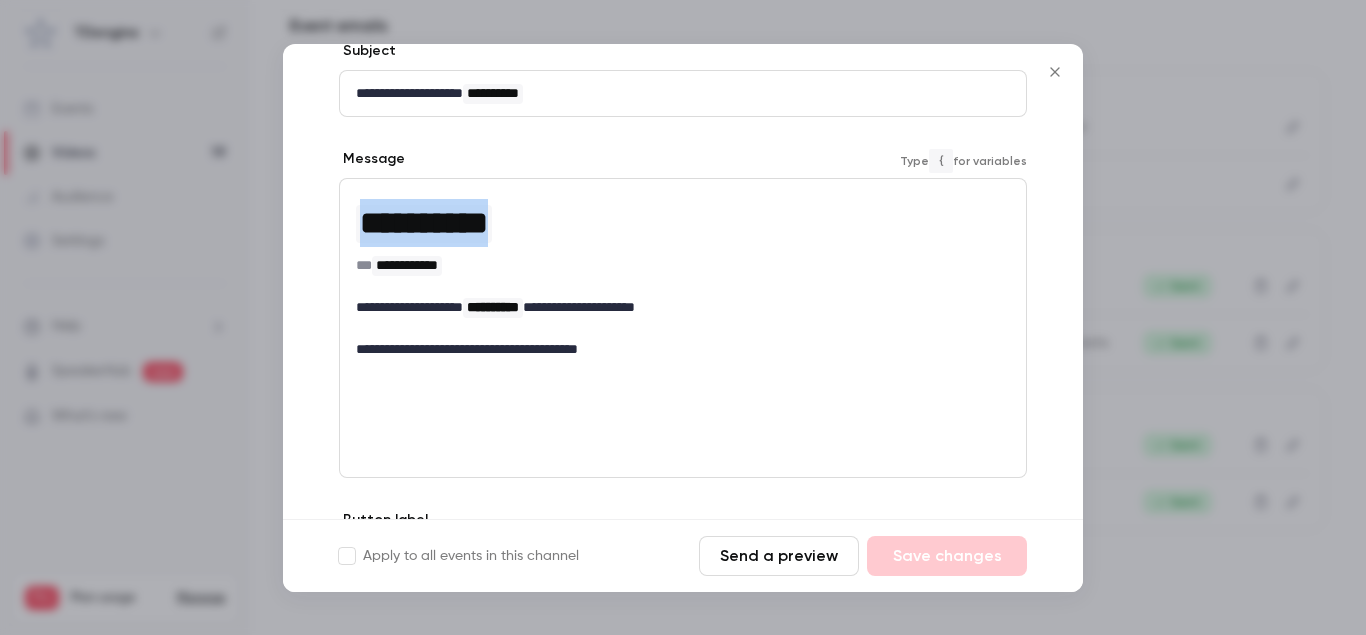 click on "**********" at bounding box center (424, 223) 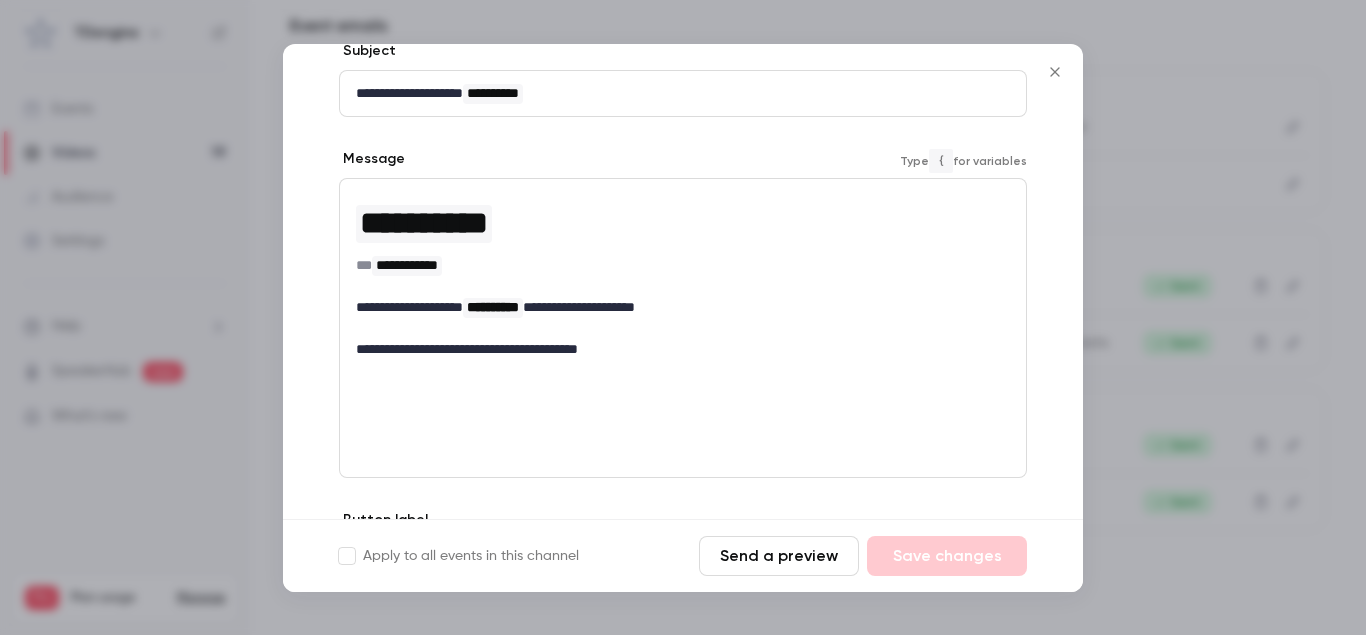 click on "**********" at bounding box center [683, 223] 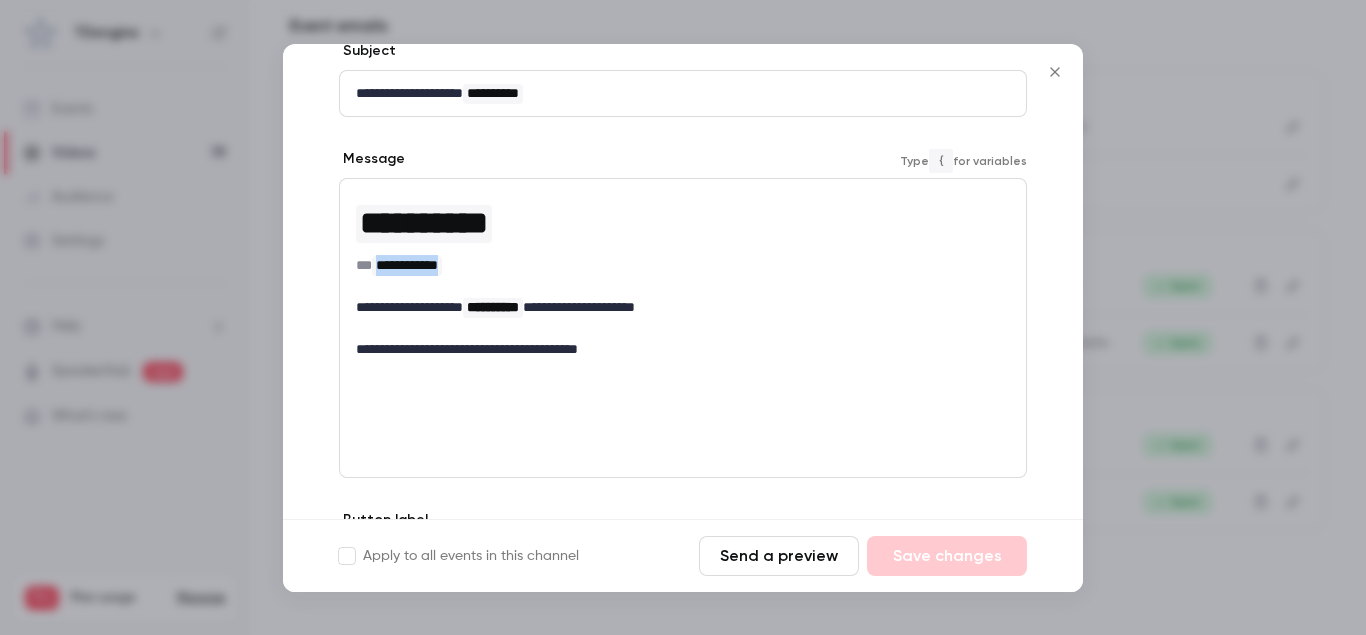 drag, startPoint x: 381, startPoint y: 263, endPoint x: 475, endPoint y: 266, distance: 94.04786 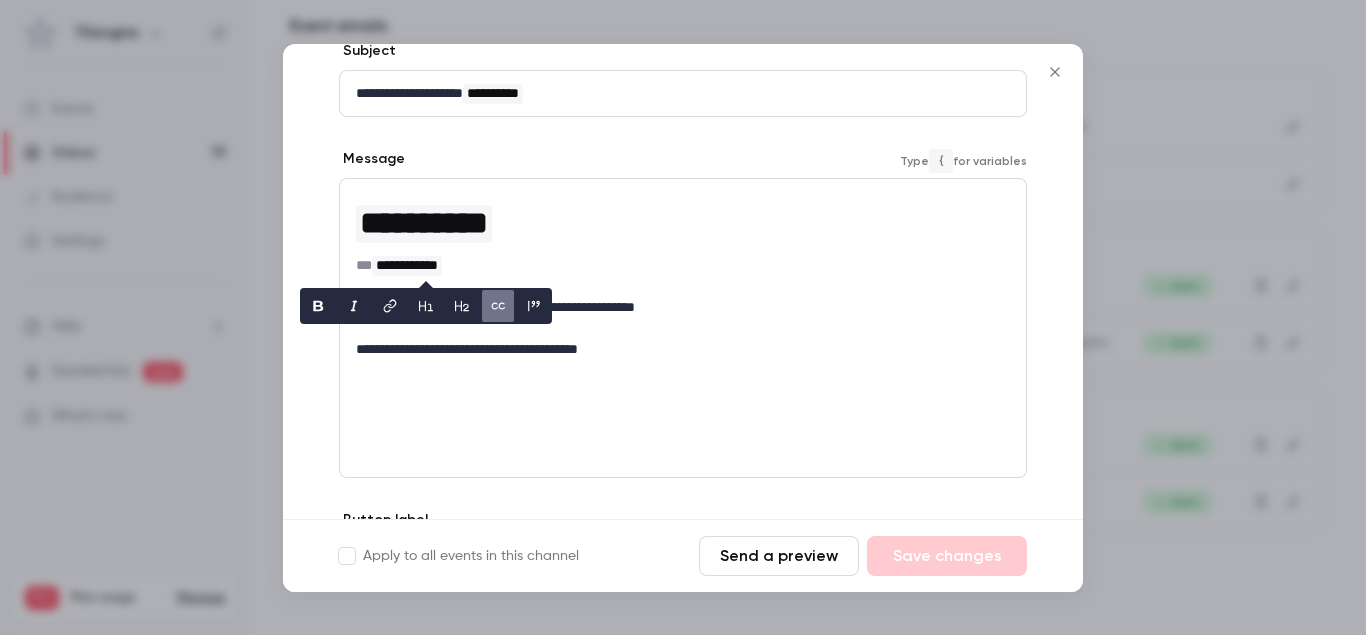 click on "**********" at bounding box center [683, 275] 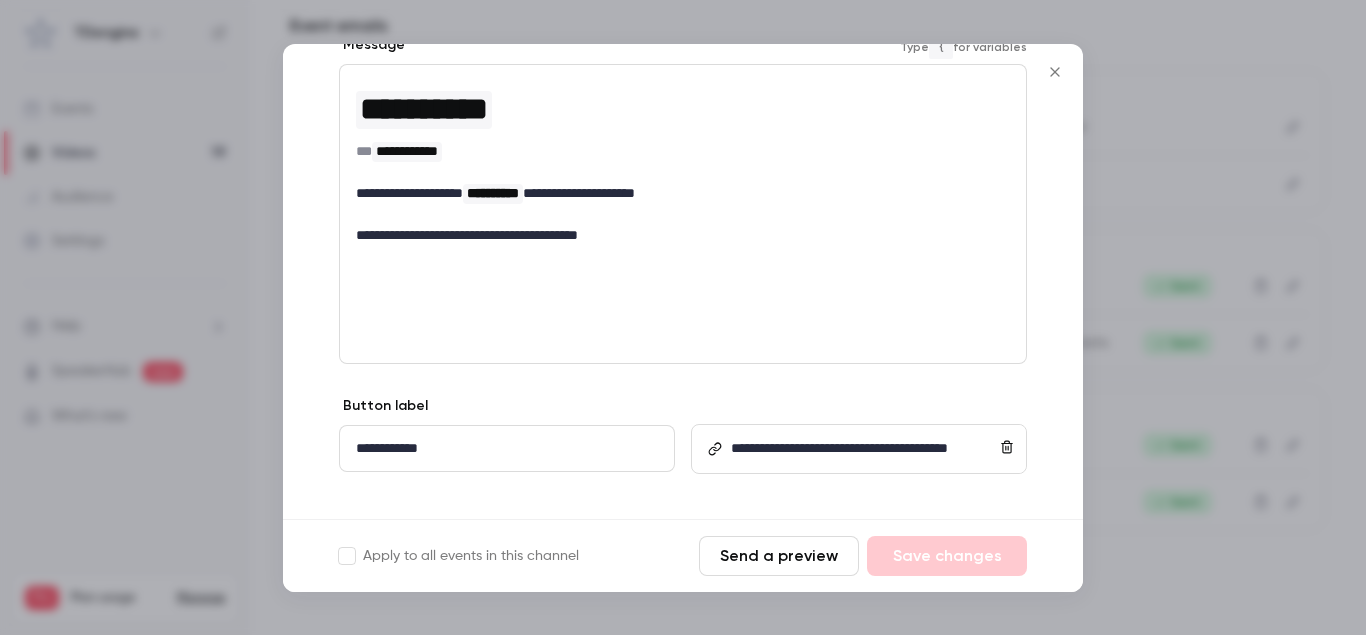 scroll, scrollTop: 367, scrollLeft: 0, axis: vertical 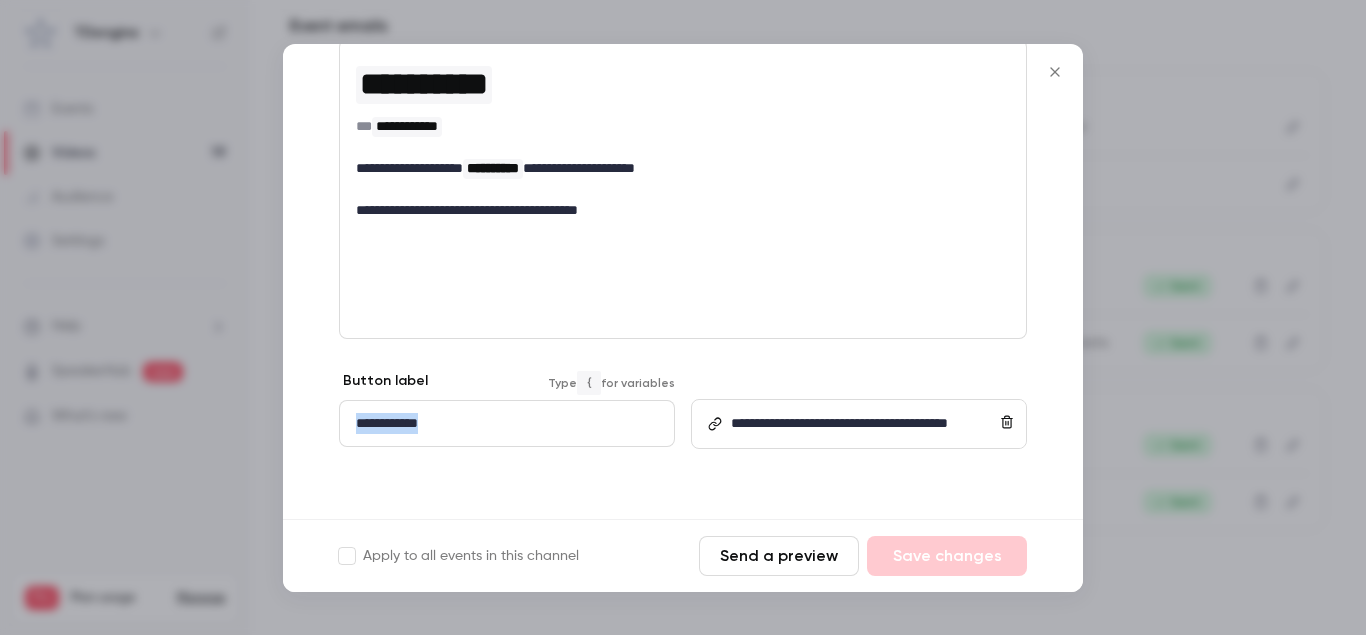 drag, startPoint x: 351, startPoint y: 422, endPoint x: 500, endPoint y: 415, distance: 149.16434 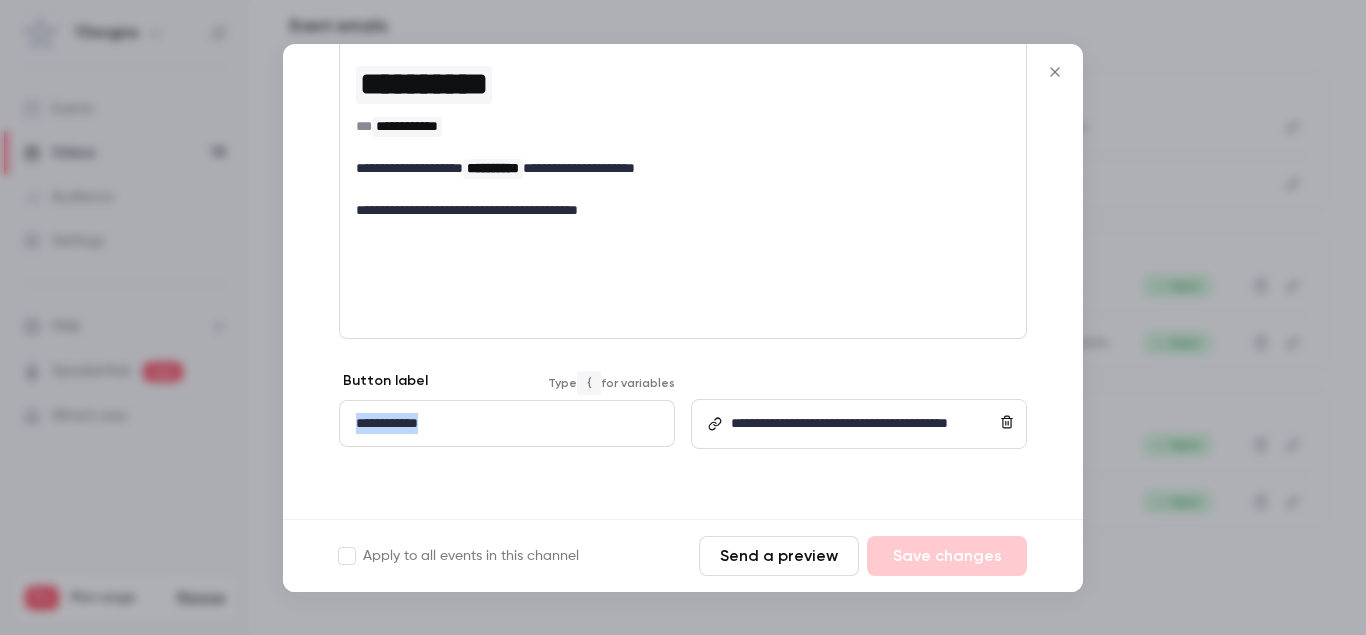 click on "**********" at bounding box center [507, 423] 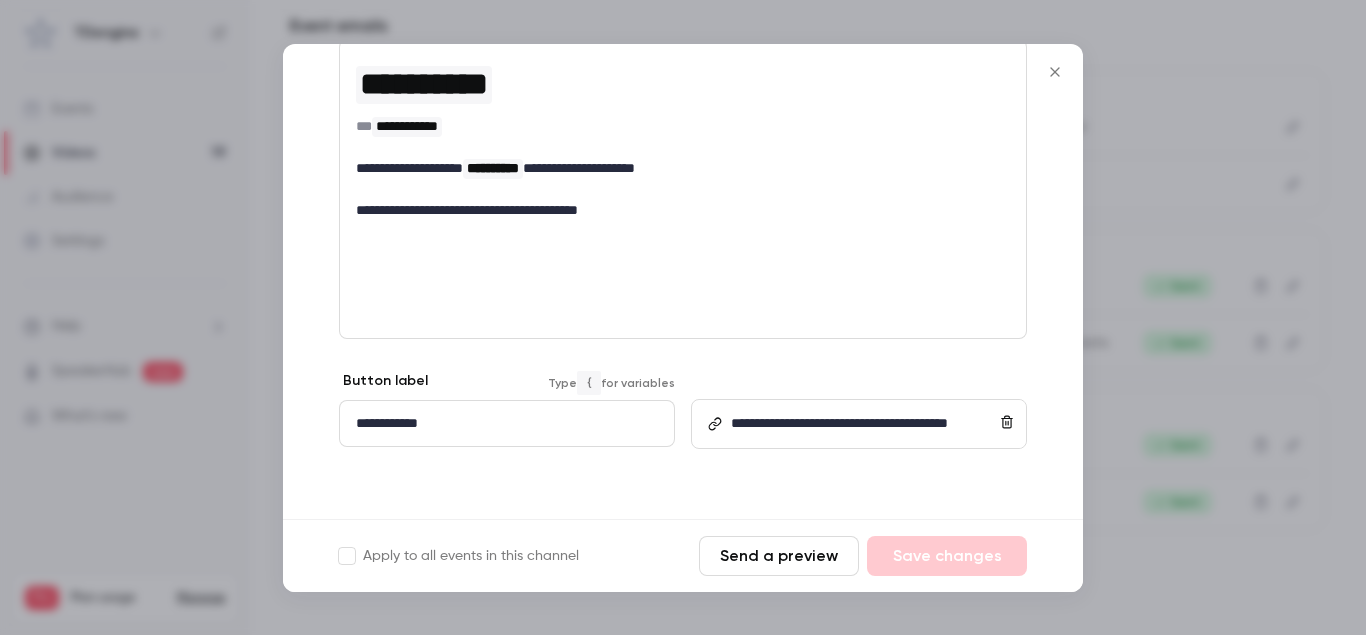 click on "**********" at bounding box center (507, 423) 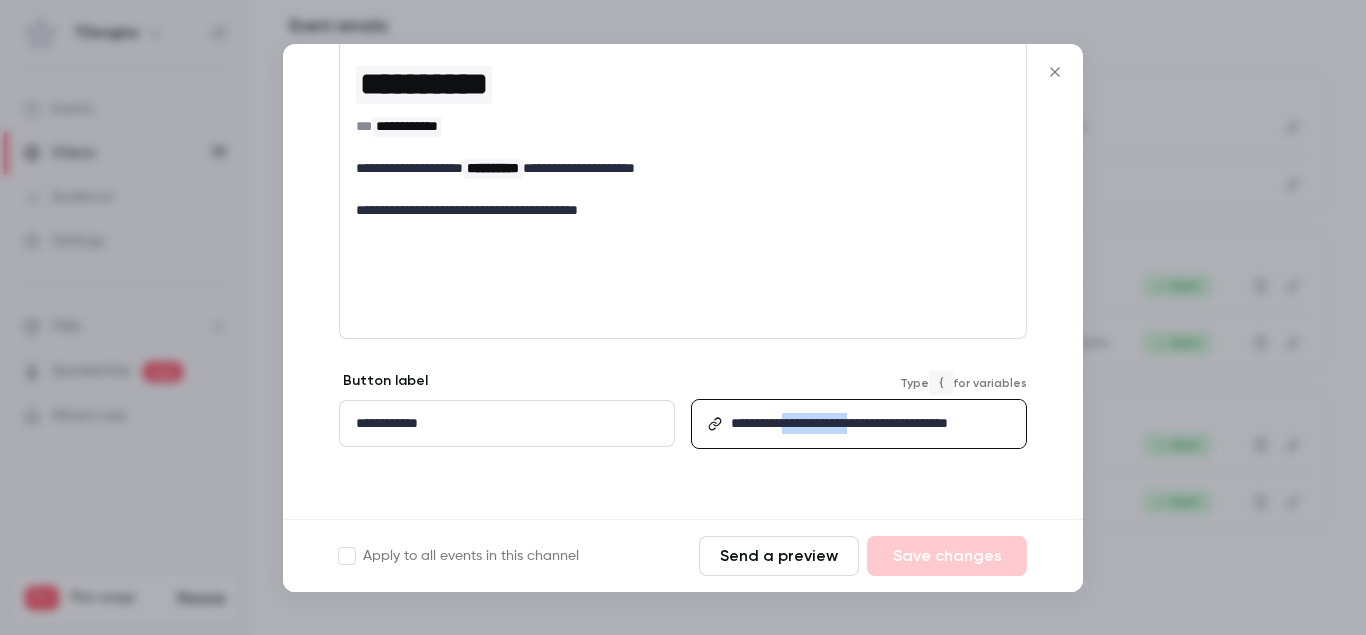 drag, startPoint x: 801, startPoint y: 426, endPoint x: 898, endPoint y: 425, distance: 97.00516 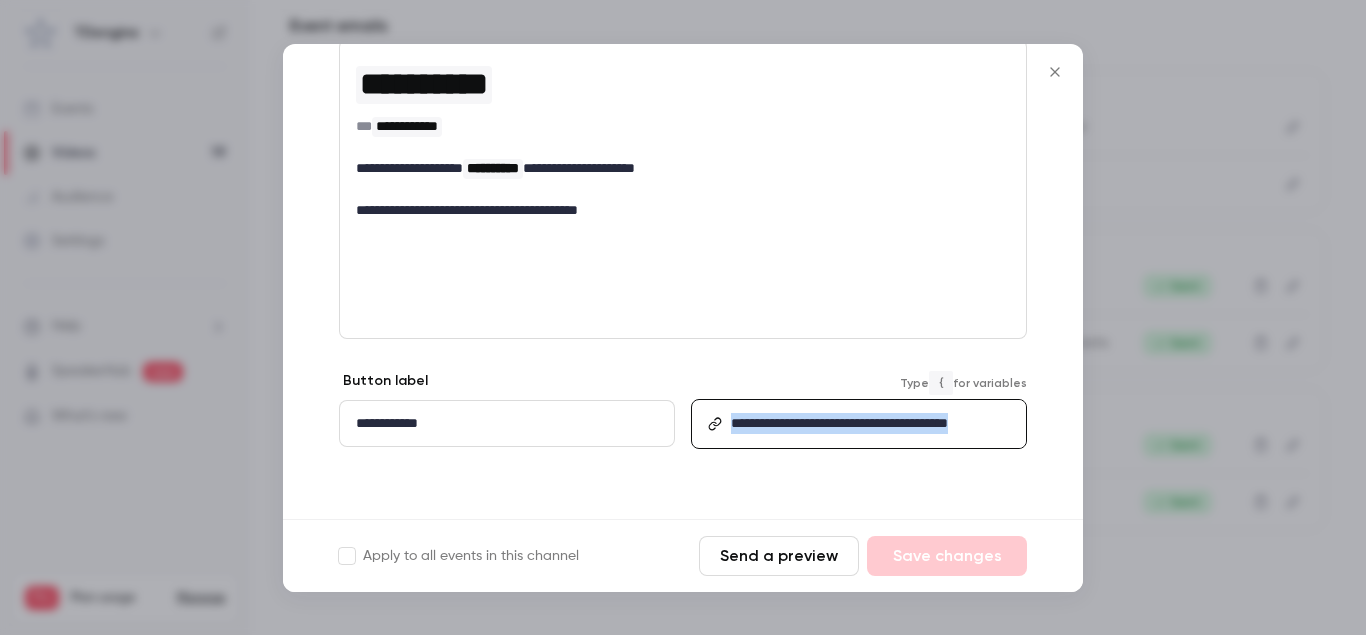 drag, startPoint x: 732, startPoint y: 422, endPoint x: 857, endPoint y: 440, distance: 126.28935 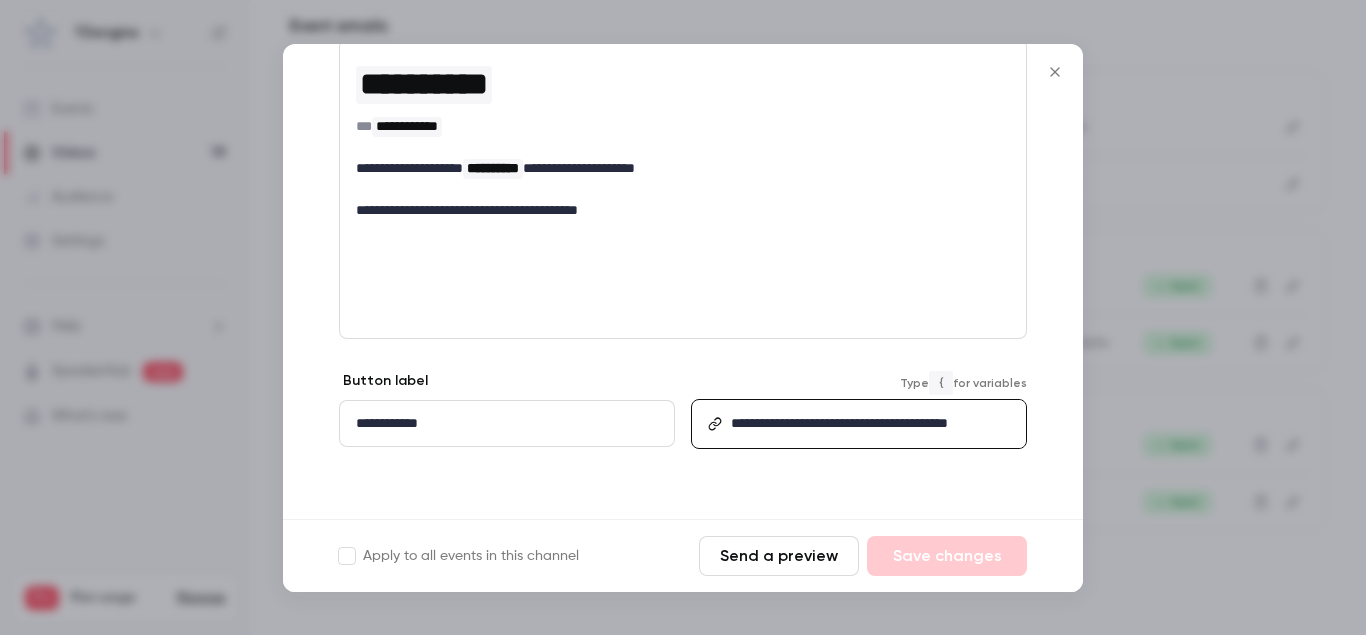 click on "**********" at bounding box center (683, 210) 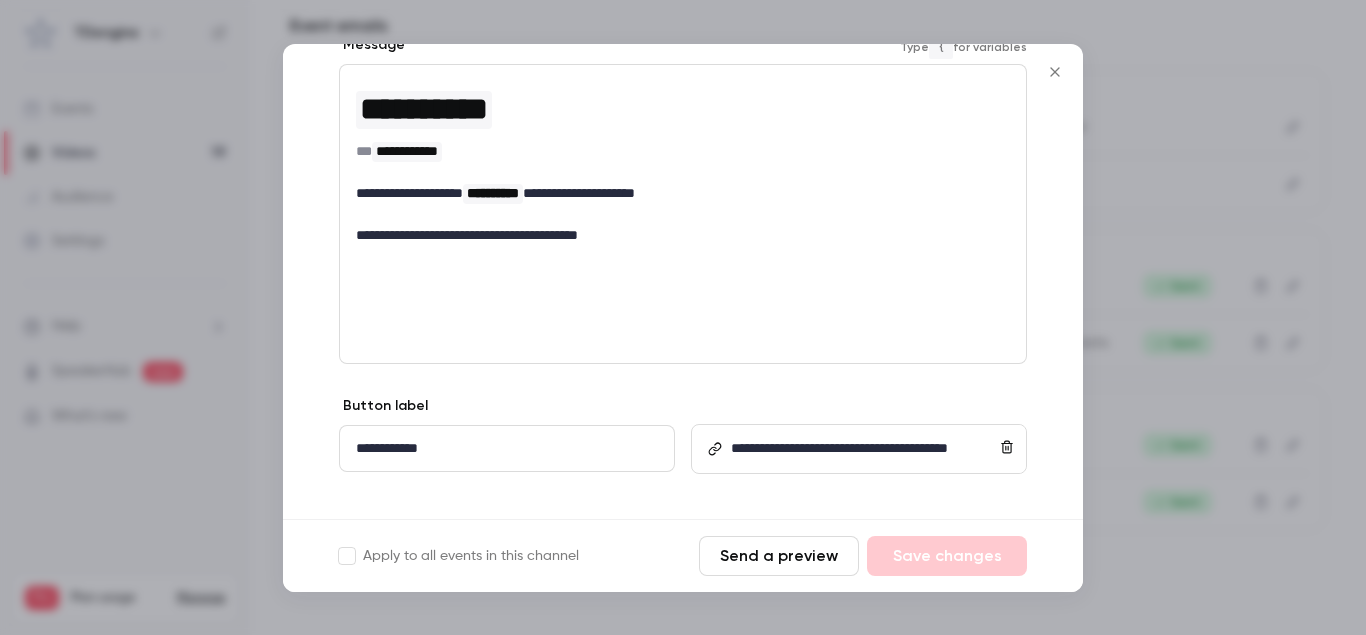 scroll, scrollTop: 367, scrollLeft: 0, axis: vertical 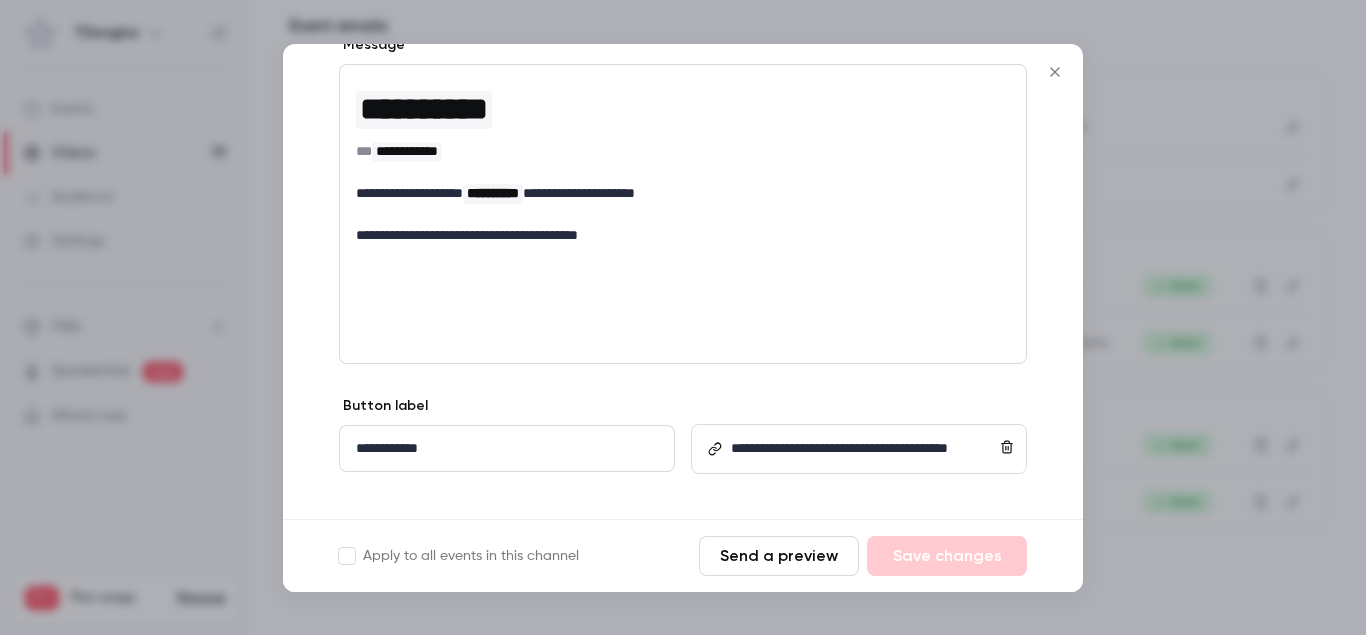 click 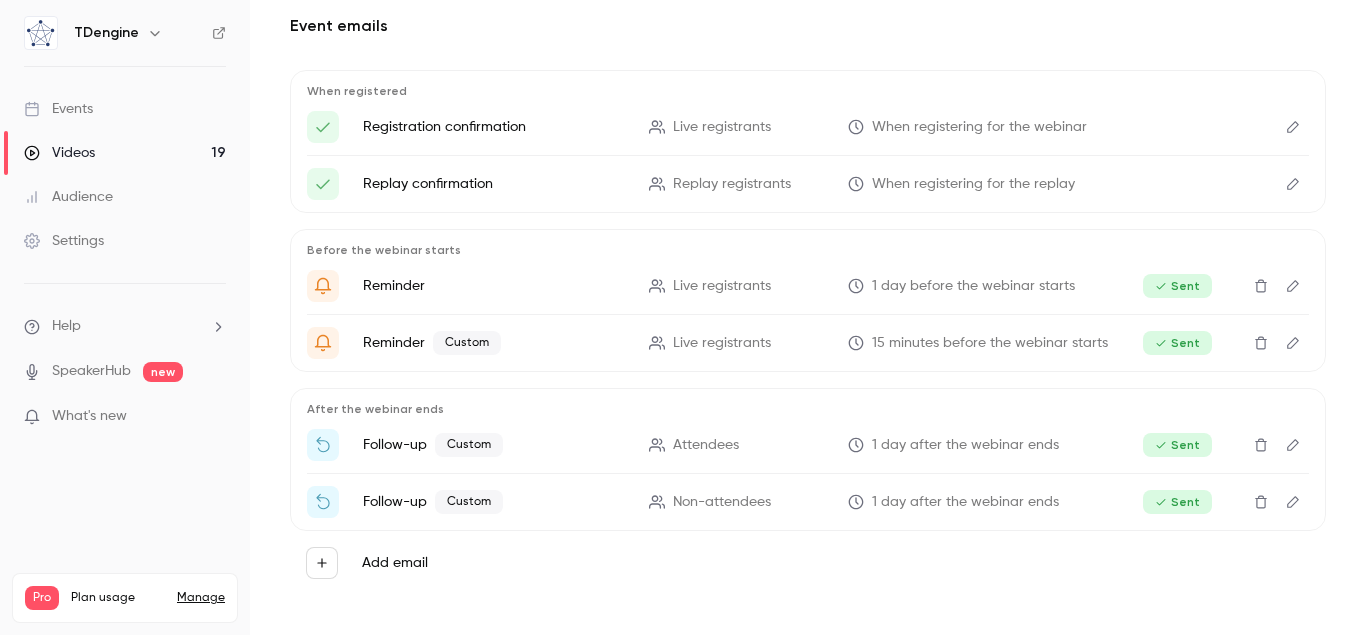 click 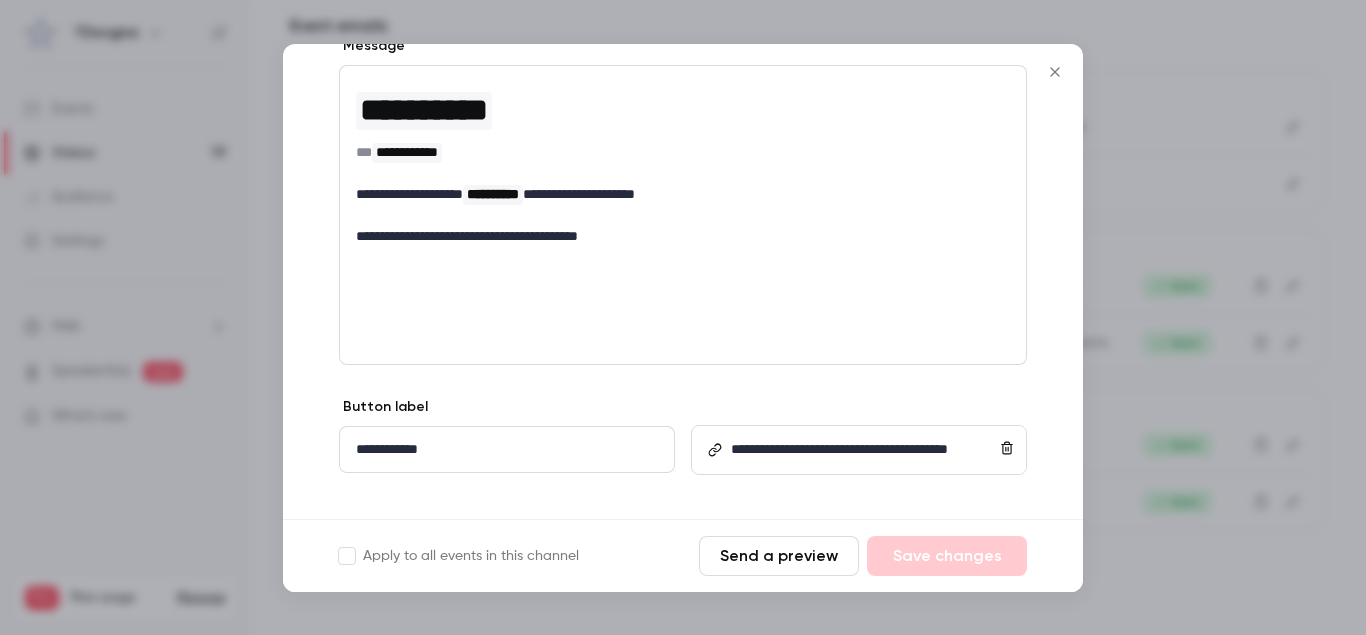 scroll, scrollTop: 342, scrollLeft: 0, axis: vertical 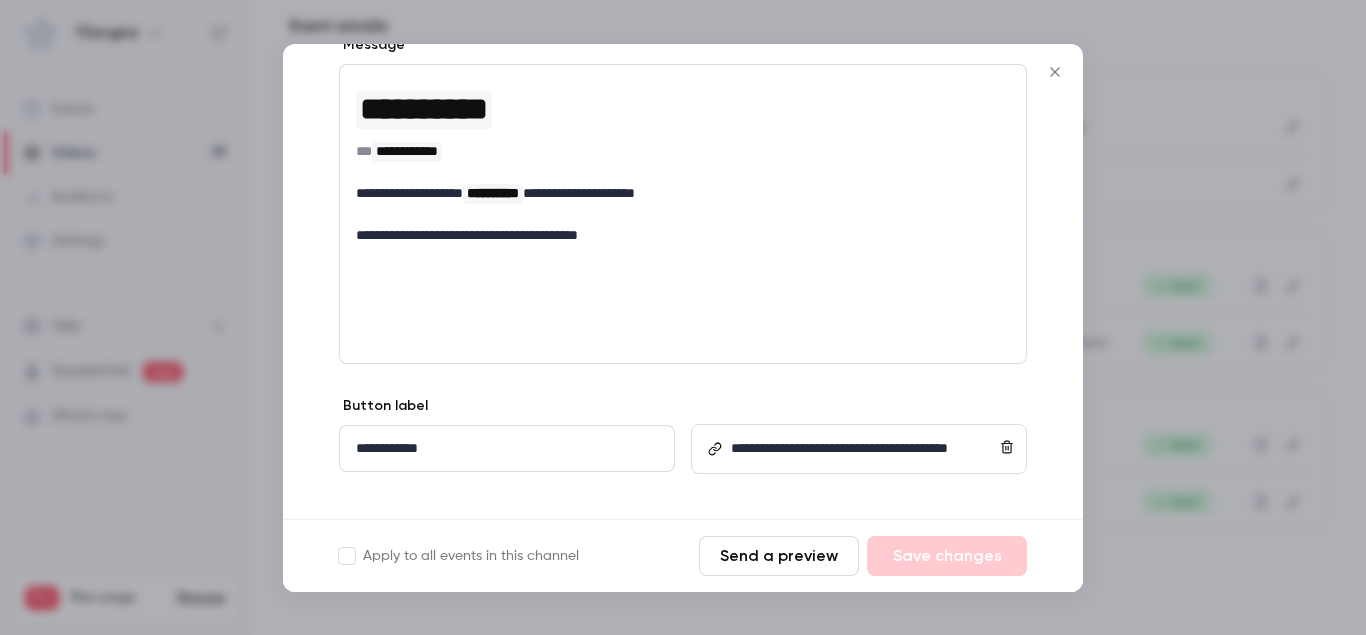 click 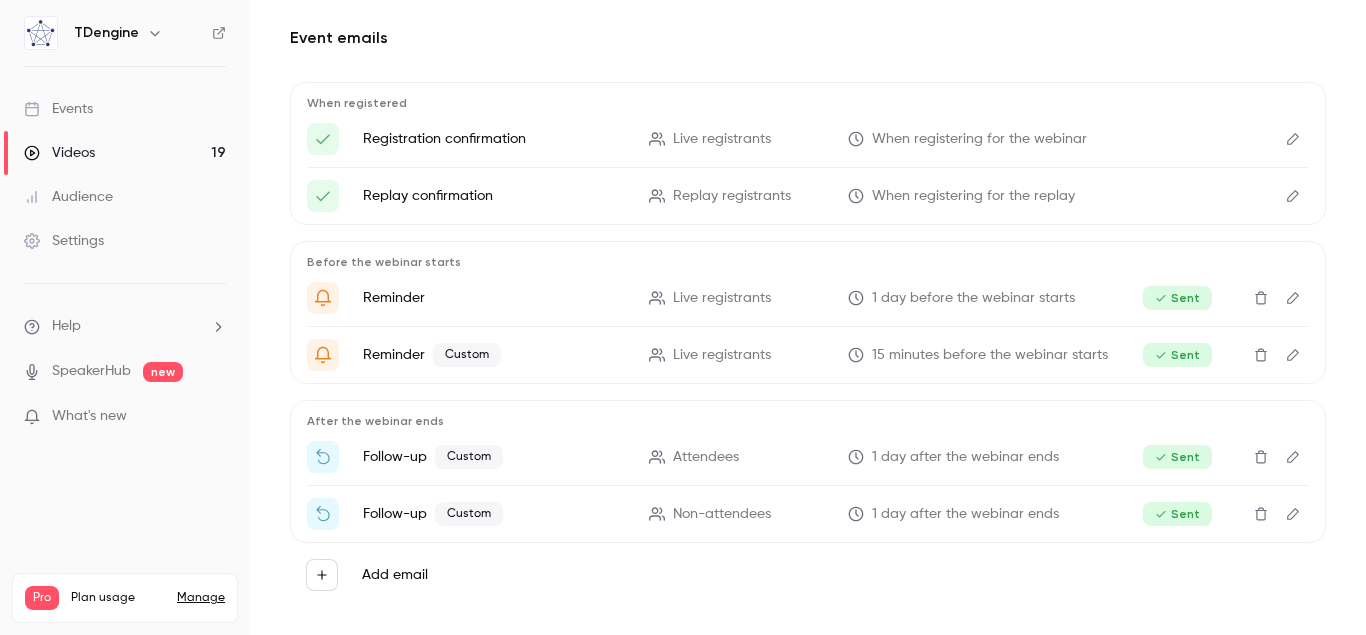 scroll, scrollTop: 166, scrollLeft: 0, axis: vertical 